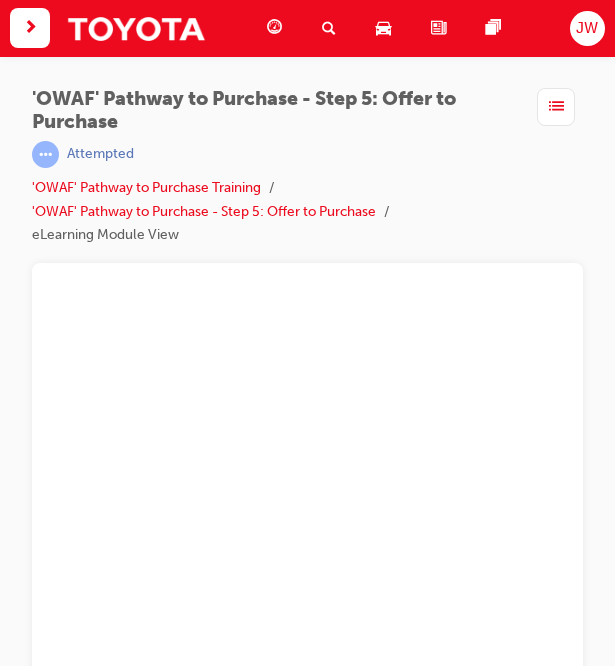scroll, scrollTop: 0, scrollLeft: 0, axis: both 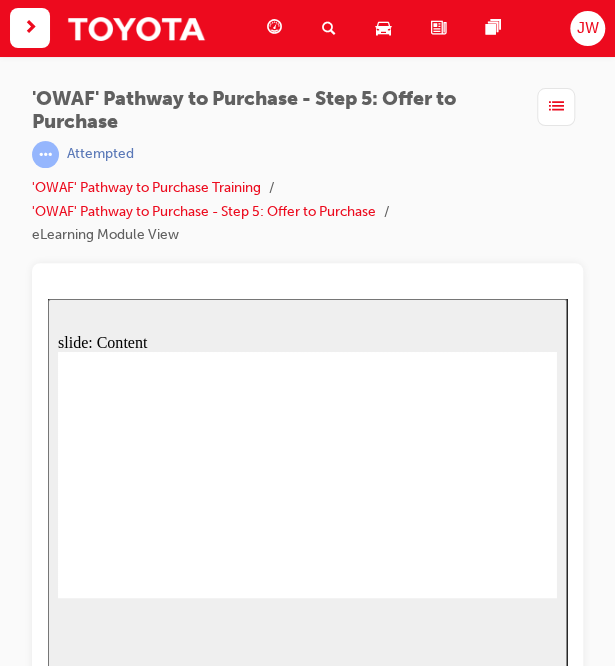 click 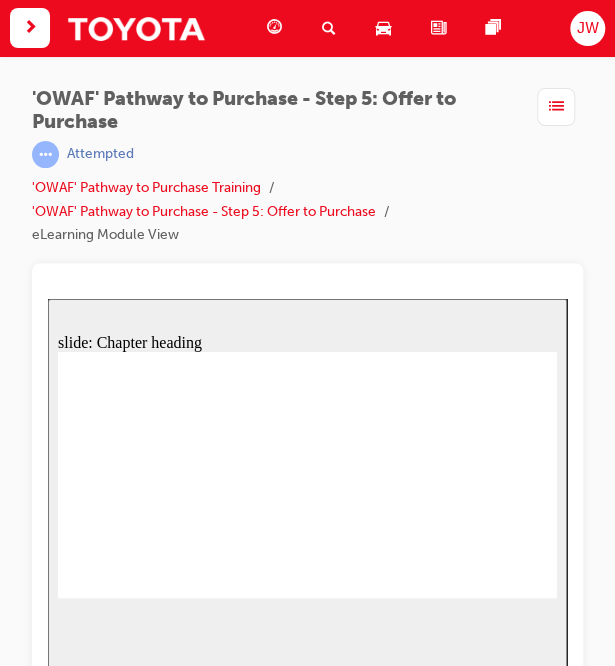 click 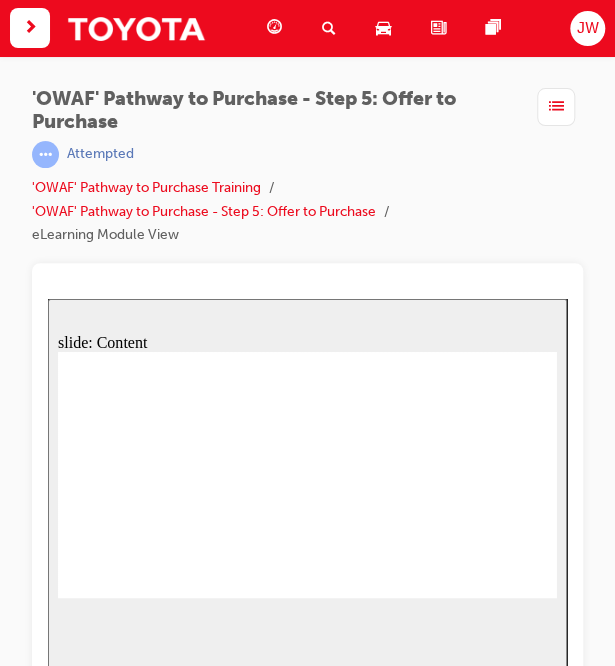 click 